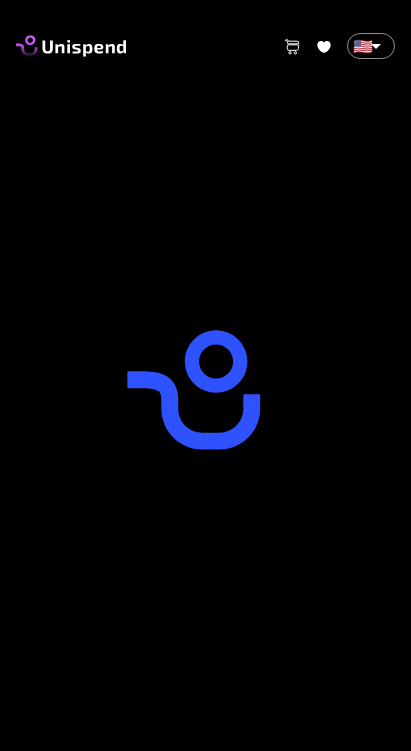 scroll, scrollTop: 0, scrollLeft: 0, axis: both 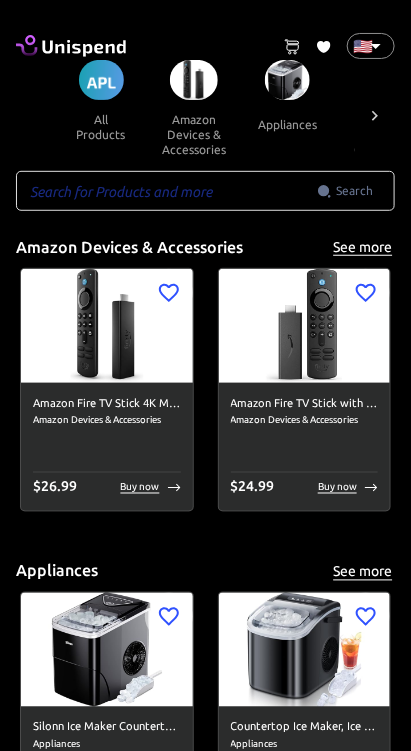 click on "amazon devices & accessories" at bounding box center [194, 134] 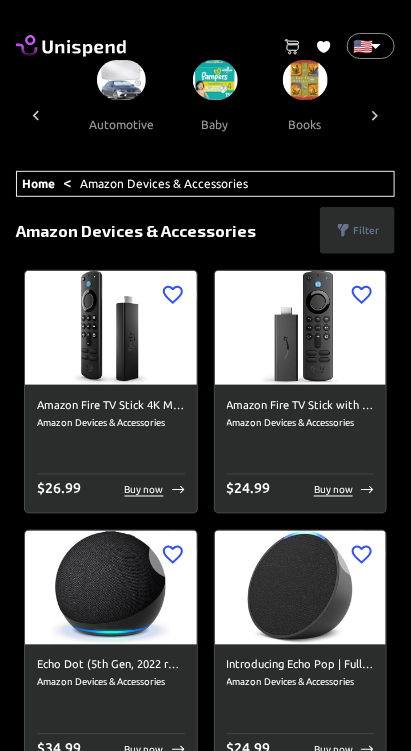 click at bounding box center [28, 80] 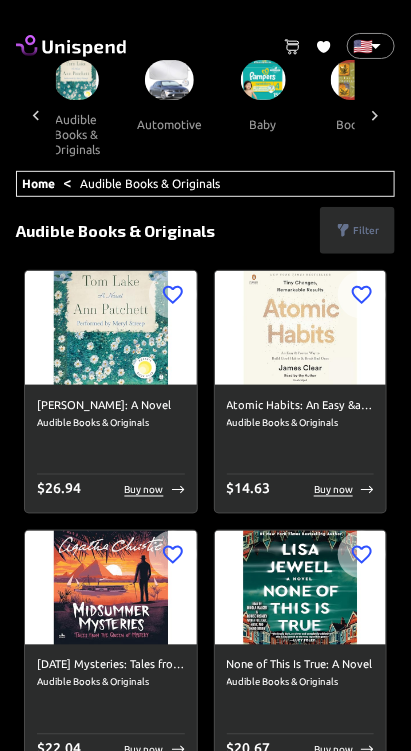 scroll, scrollTop: 0, scrollLeft: 298, axis: horizontal 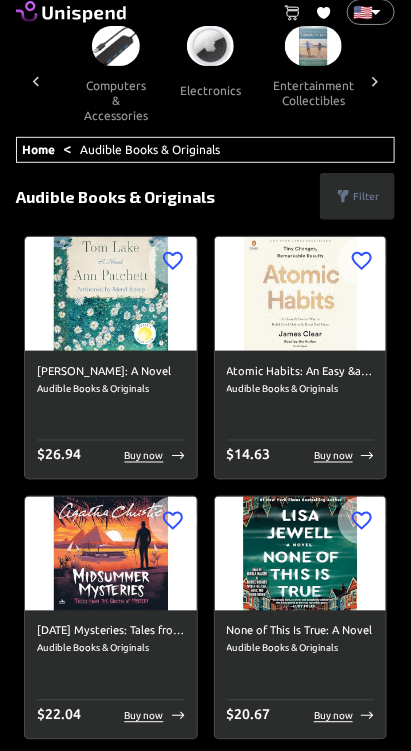 click on "computers & accessories" at bounding box center [116, 100] 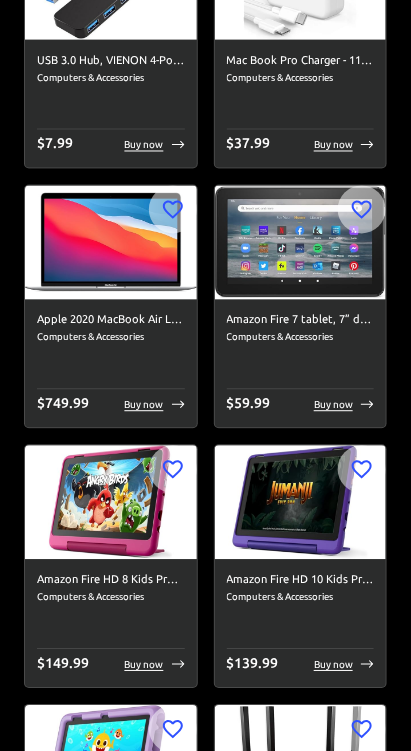 scroll, scrollTop: 345, scrollLeft: 0, axis: vertical 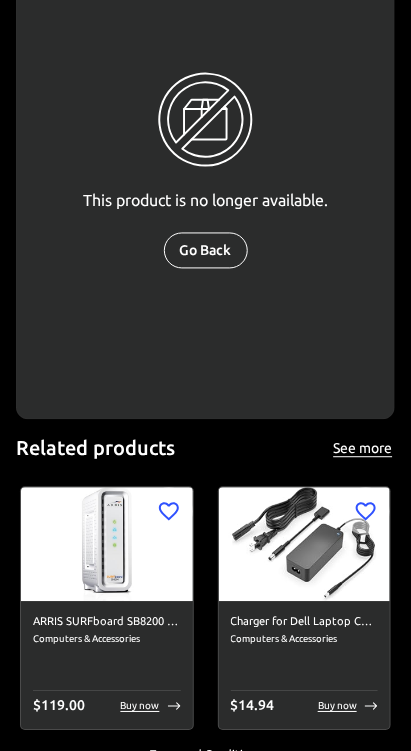 click at bounding box center (107, 545) 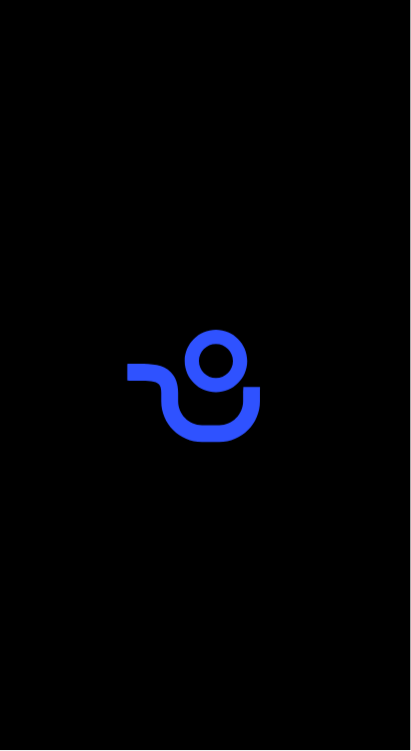 scroll, scrollTop: 0, scrollLeft: 0, axis: both 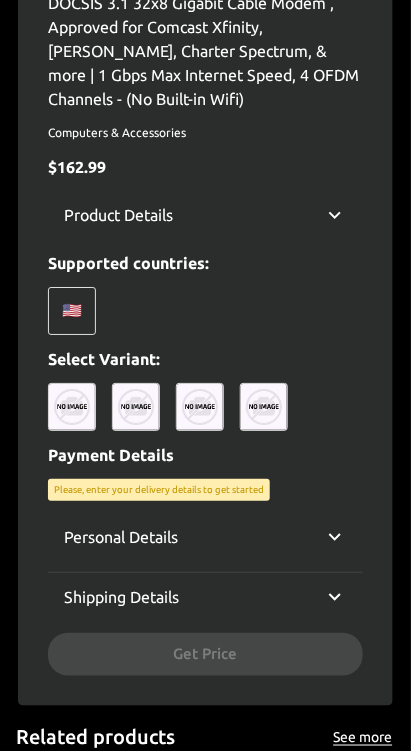 click on "Please, enter your delivery details to get started" at bounding box center (159, 490) 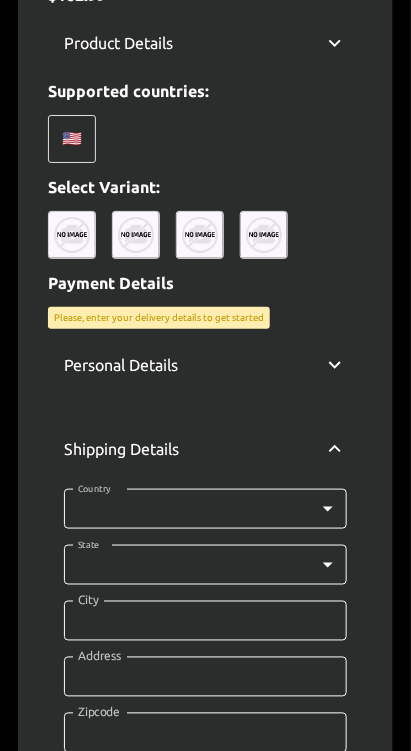 scroll, scrollTop: 851, scrollLeft: 0, axis: vertical 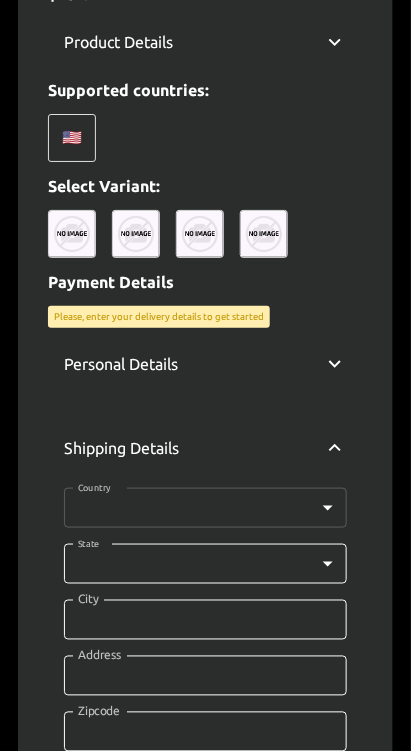 click on "0 Cart 0 Favorites 🇺🇸 US ​ all products amazon devices & accessories appliances audible books & originals automotive baby books camera & photo products cell phones & accessories climate pledge friendly clothing, shoes & jewelry computers & accessories electronics entertainment collectibles grocery & gourmet food handmade products health & household home & kitchen industrial & scientific musical instruments kitchen & dining pet supplies sports & outdoors amazon renewed apps & games arts, crafts & sewing beauty & personal care cds & vinyl mobile money fashion airtime swap crypto Home    <  Computers & accessories  <  ARRIS (SB8200) - Cable Modem - Fast DOCSIS 3.1 32x8 Gigabit Cable Modem , Approved for Comcast Xfinity, [PERSON_NAME], Charter Spectrum, & more | 1 Gbps Max Internet Speed, 4 OFDM Channels - (No Built-in Wifi) Computers & Accessories $ 162.99 Product Details Supported countries: 🇺🇸 Select Variant:  Payment Details Please, enter your delivery details to get started Personal Details Email Email" at bounding box center [205, 219] 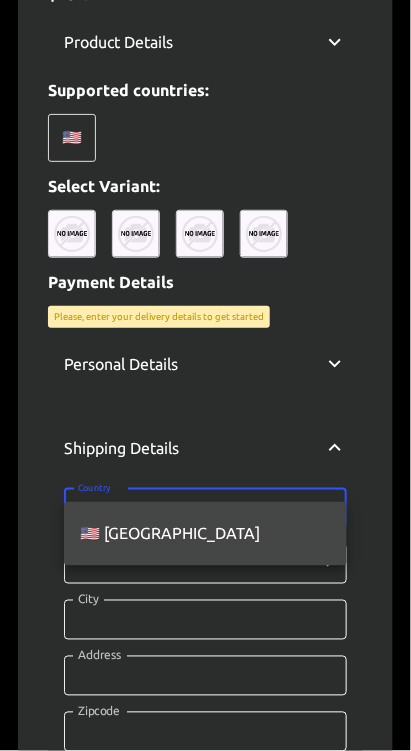click on "🇺🇸 [GEOGRAPHIC_DATA]" at bounding box center [205, 534] 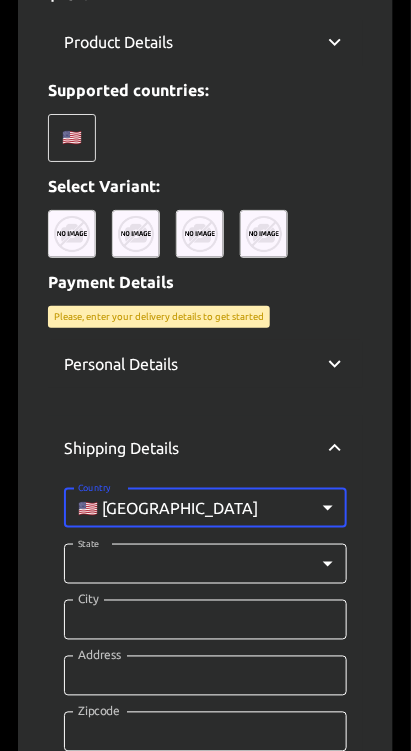 click 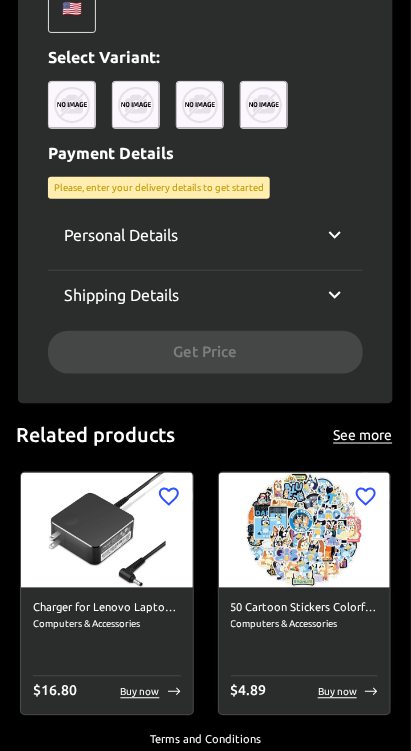 scroll, scrollTop: 1035, scrollLeft: 0, axis: vertical 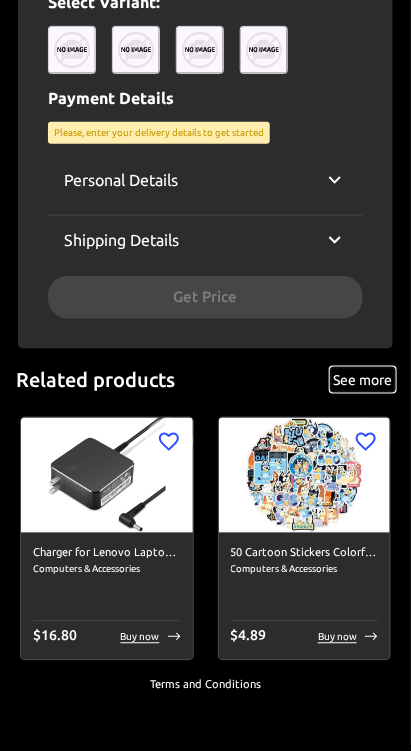click on "See more" at bounding box center (363, 380) 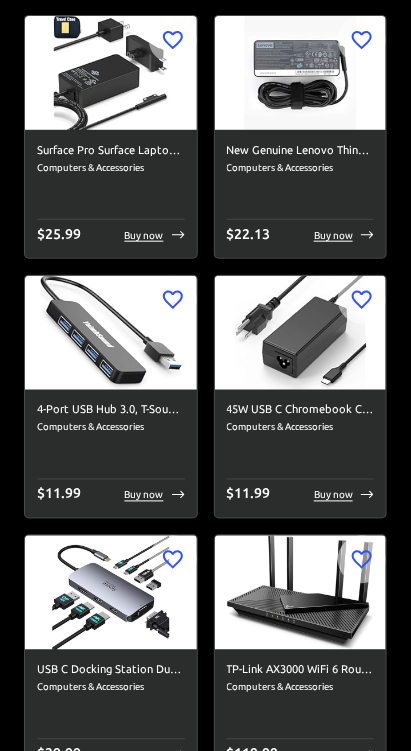 scroll, scrollTop: 62, scrollLeft: 0, axis: vertical 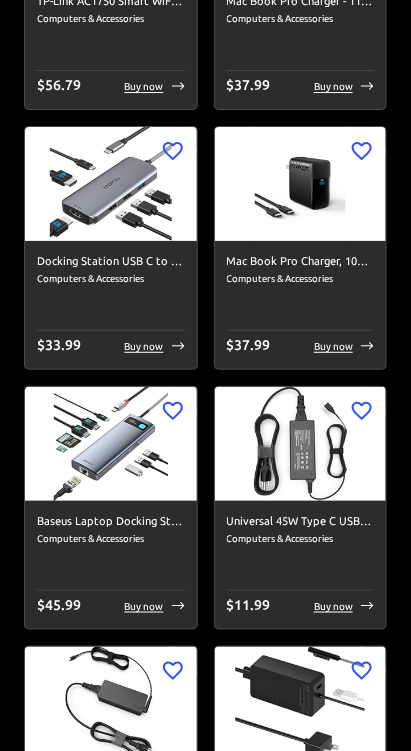 click at bounding box center [301, 184] 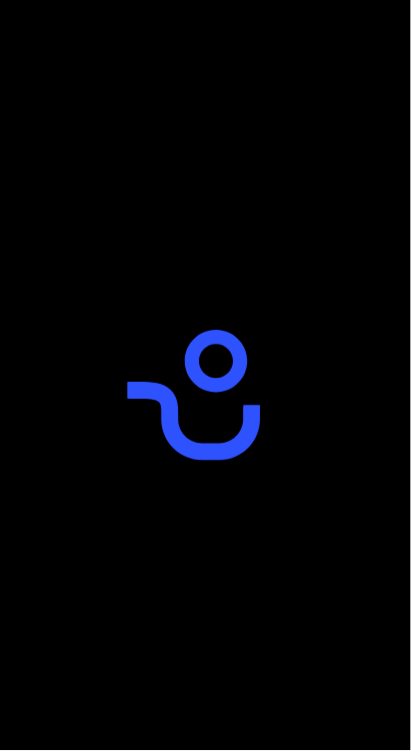 scroll, scrollTop: 0, scrollLeft: 0, axis: both 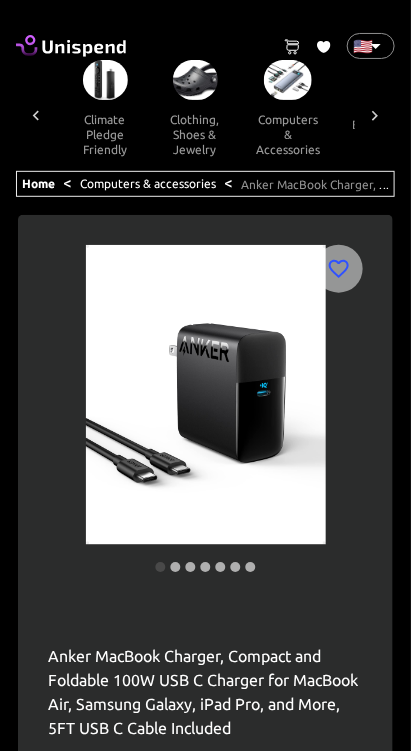 click at bounding box center (375, 115) 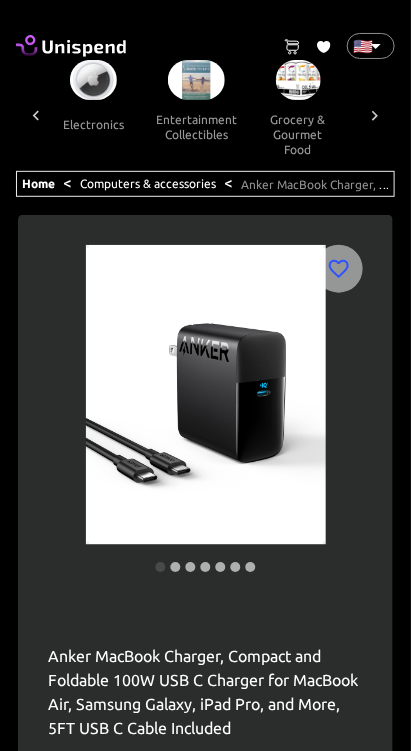 scroll, scrollTop: 0, scrollLeft: 1125, axis: horizontal 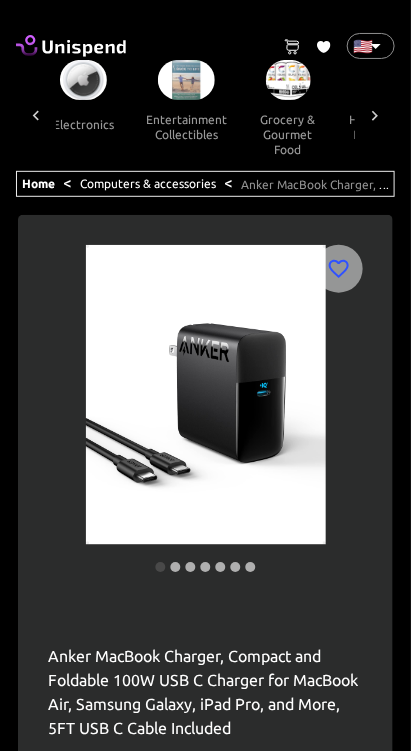 click on "0 Cart 0 Favorites 🇺🇸 US ​ all products amazon devices & accessories appliances audible books & originals automotive baby books camera & photo products cell phones & accessories climate pledge friendly clothing, shoes & jewelry computers & accessories electronics entertainment collectibles grocery & gourmet food handmade products health & household home & kitchen industrial & scientific musical instruments kitchen & dining pet supplies sports & outdoors amazon renewed apps & games arts, crafts & sewing beauty & personal care cds & vinyl mobile money fashion airtime swap crypto Home    <  Computers & accessories  <  Anker MacBook Charger, Compact and Foldable 100W USB C Charger for MacBook Air, Samsung Galaxy, iPad Pro, and More, 5FT USB C Cable Included Anker MacBook Charger, Compact and Foldable 100W USB C Charger for MacBook Air, Samsung Galaxy, iPad Pro, and More, 5FT USB C Cable Included Computers & Accessories $ 23.99 Product Details Supported countries: 🇺🇸 Select Variant:  Payment Details" at bounding box center (205, 882) 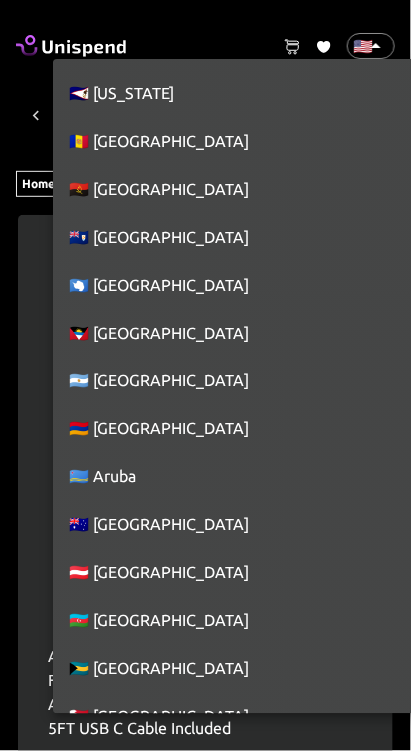 scroll, scrollTop: 190, scrollLeft: 0, axis: vertical 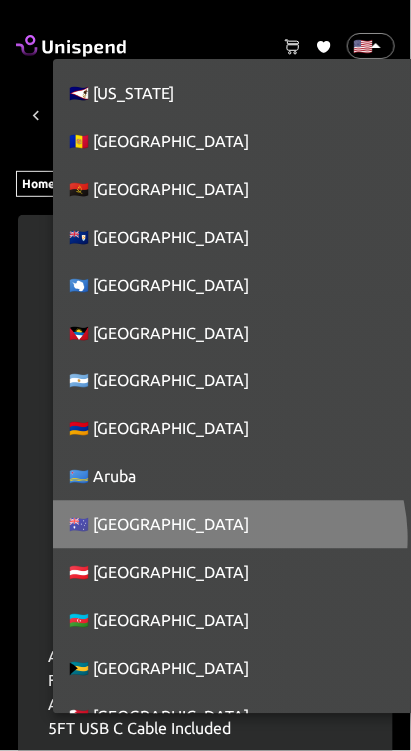 click on "🇦🇺 [GEOGRAPHIC_DATA]" at bounding box center [242, 525] 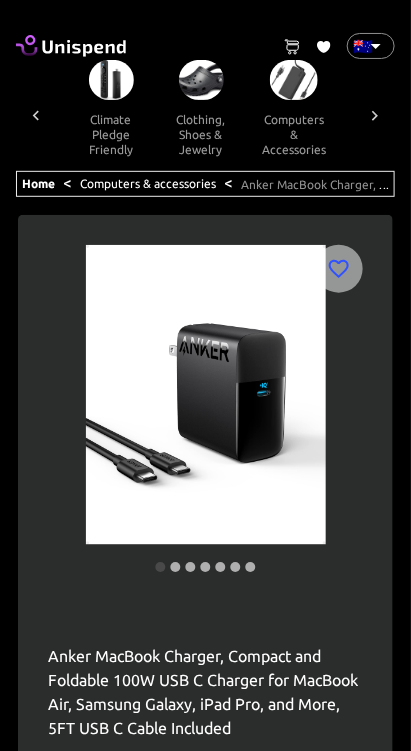 scroll, scrollTop: 0, scrollLeft: 916, axis: horizontal 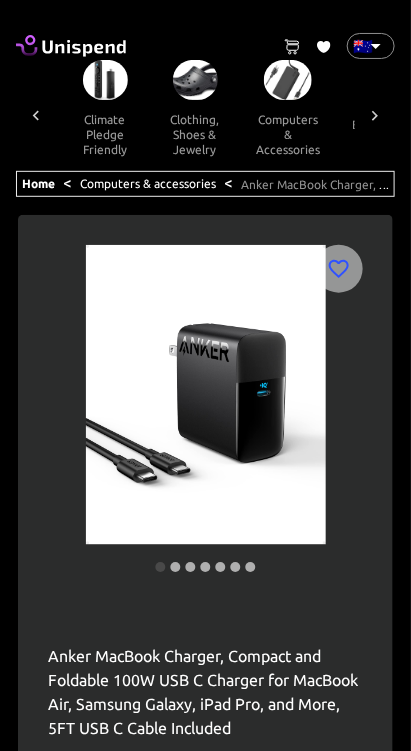 click on "computers & accessories" at bounding box center (288, 134) 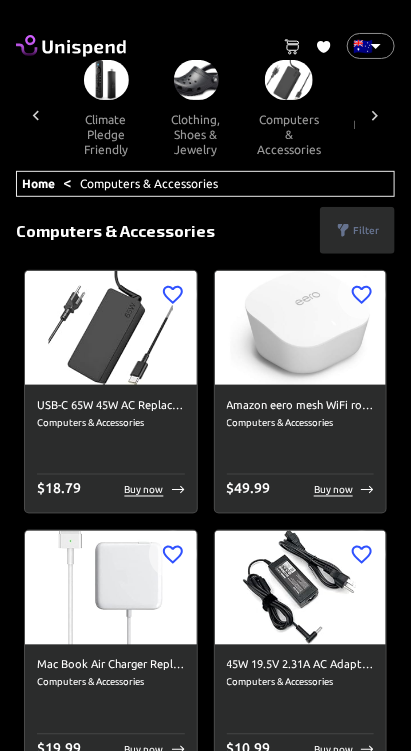 scroll, scrollTop: 0, scrollLeft: 916, axis: horizontal 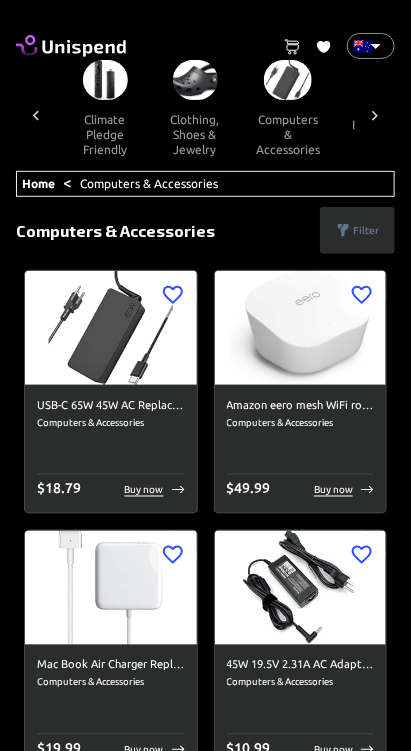 click on "Computers & Accessories" at bounding box center [111, 423] 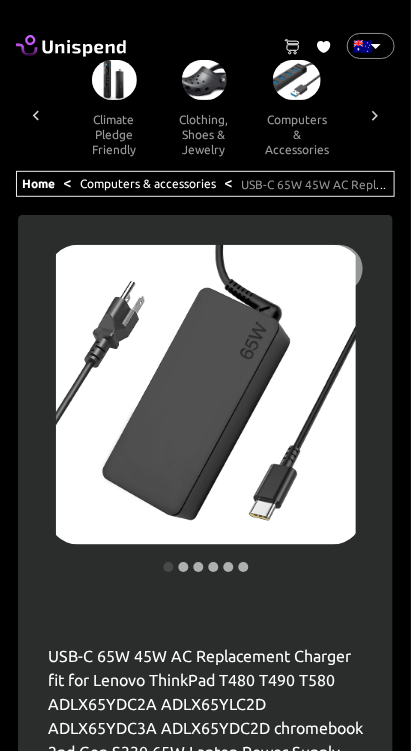 scroll, scrollTop: 0, scrollLeft: 916, axis: horizontal 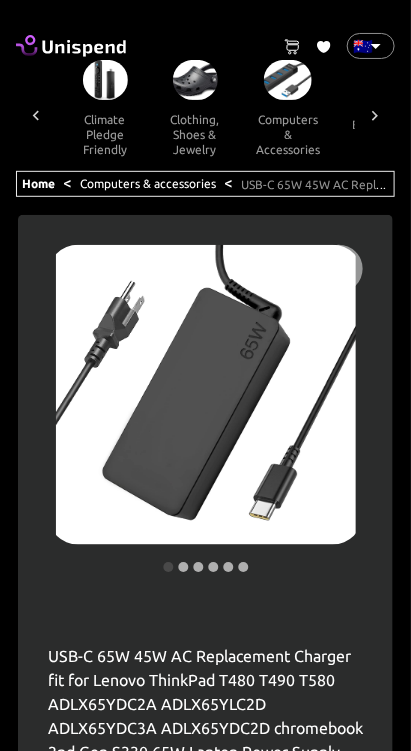 click 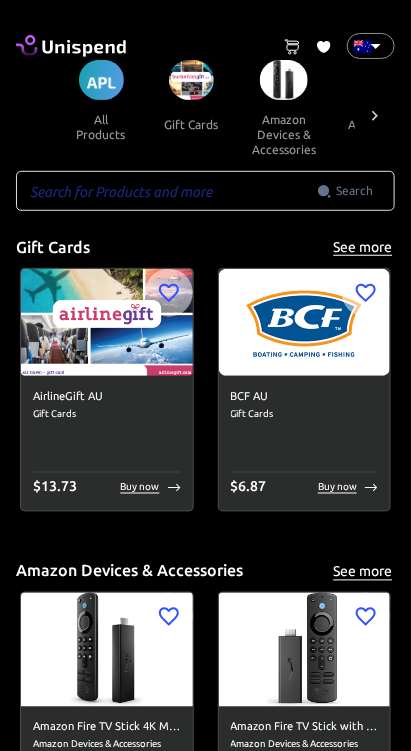 click on "all products" at bounding box center (101, 127) 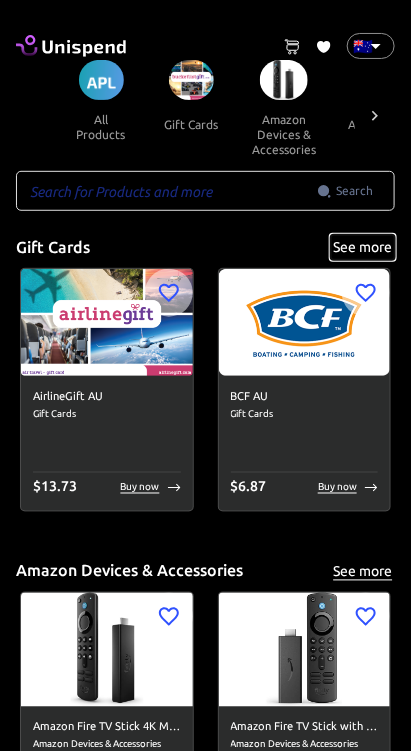 click on "See more" at bounding box center [363, 247] 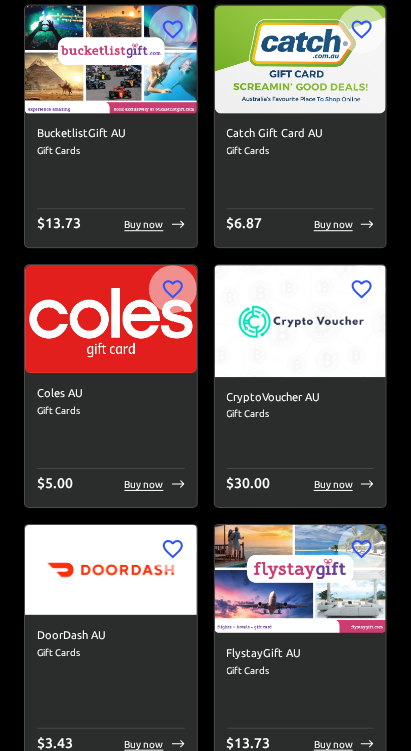scroll, scrollTop: 523, scrollLeft: 0, axis: vertical 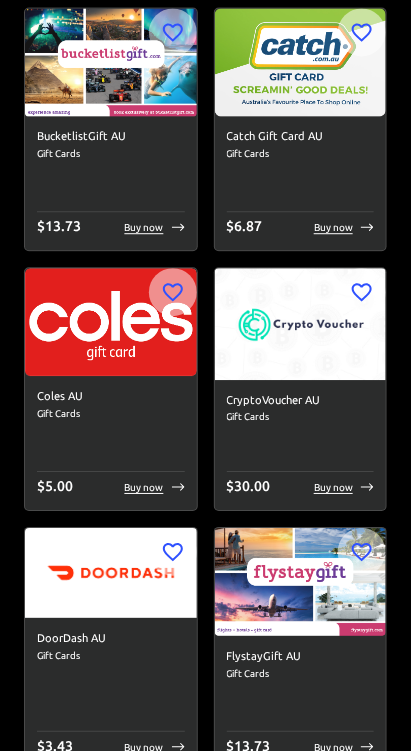 click at bounding box center (301, 324) 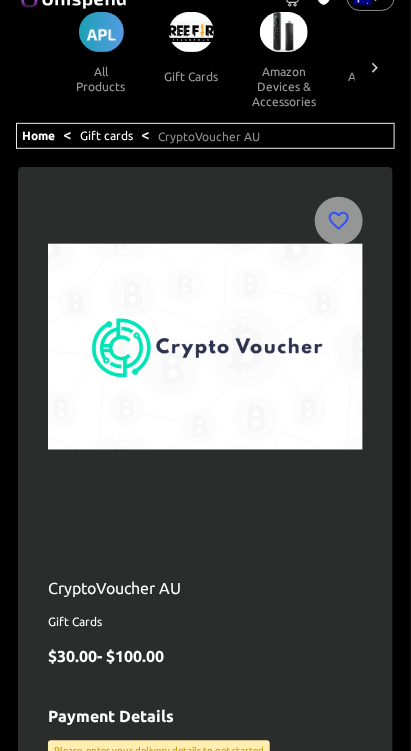 scroll, scrollTop: 0, scrollLeft: 0, axis: both 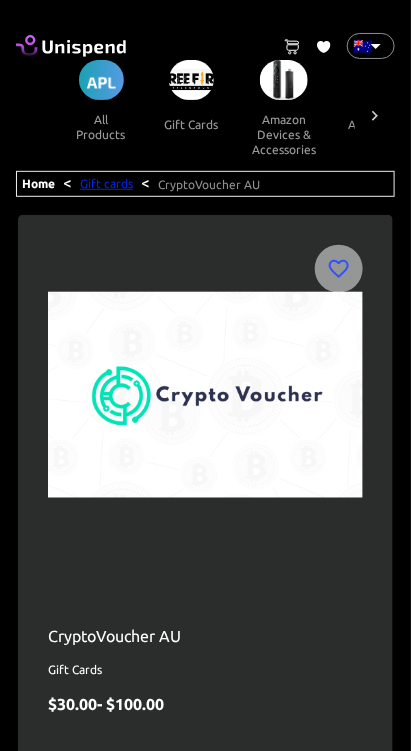 click on "Gift cards" at bounding box center [106, 183] 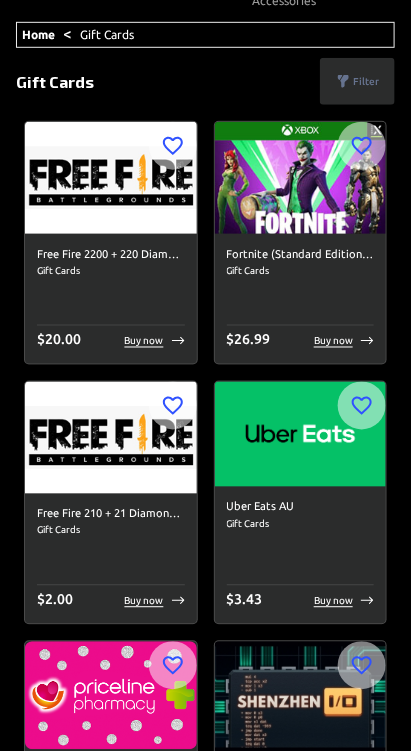click on "Uber Eats AU" at bounding box center [301, 508] 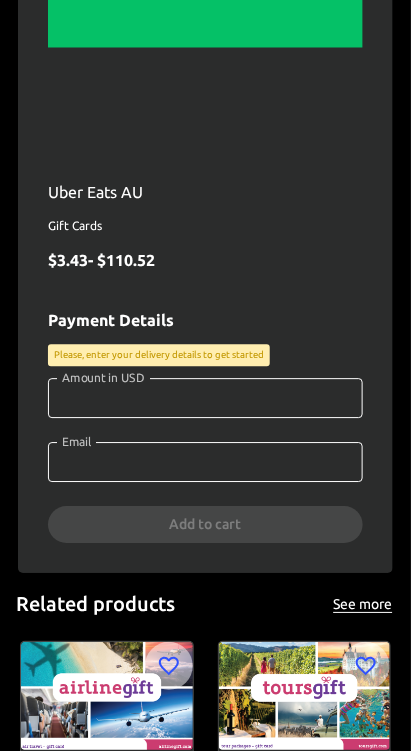 scroll, scrollTop: 447, scrollLeft: 0, axis: vertical 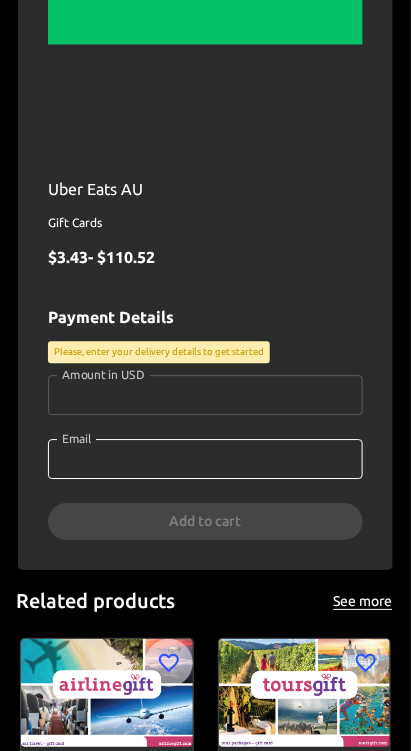 click on "Amount in USD" at bounding box center (205, 396) 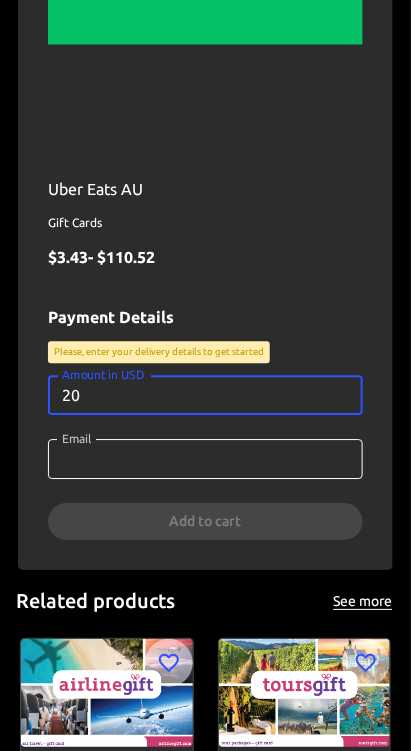 type on "20" 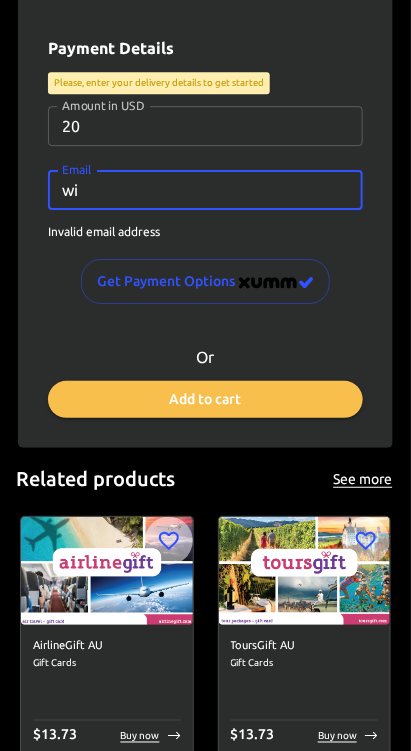 scroll, scrollTop: 717, scrollLeft: 0, axis: vertical 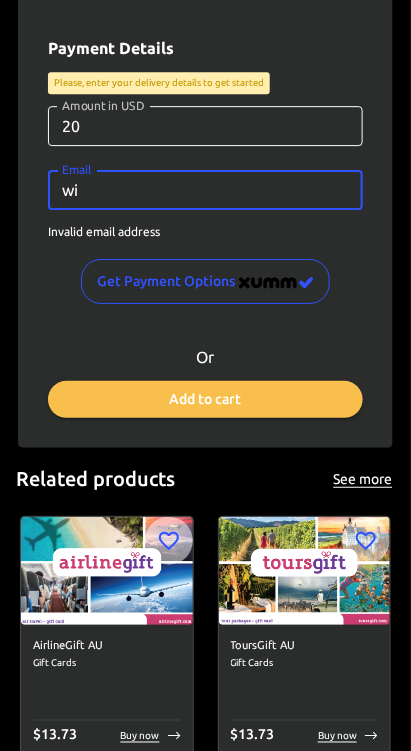 type on "wi" 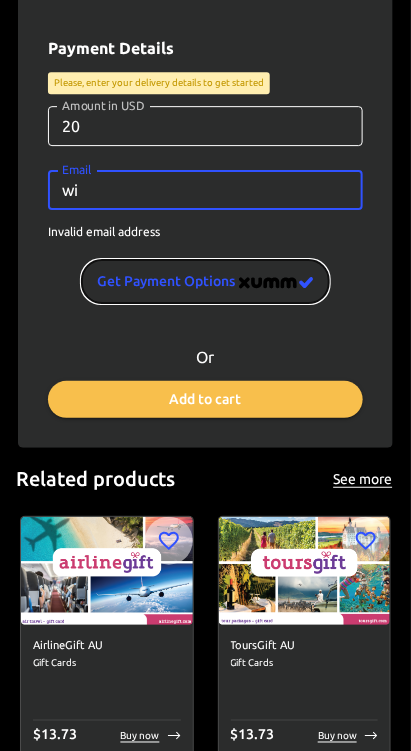 click at bounding box center [276, 283] 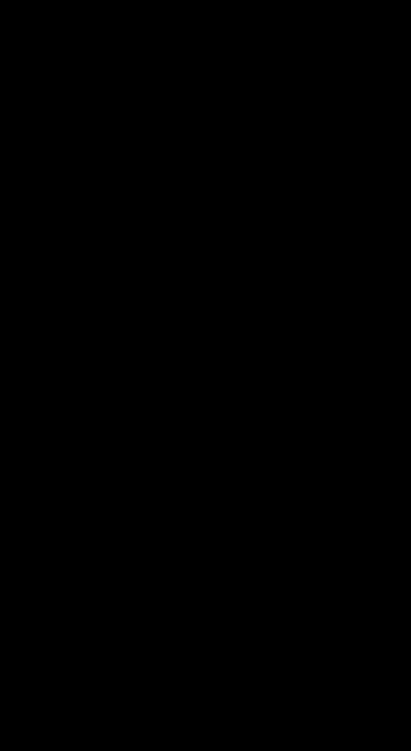 scroll, scrollTop: 0, scrollLeft: 0, axis: both 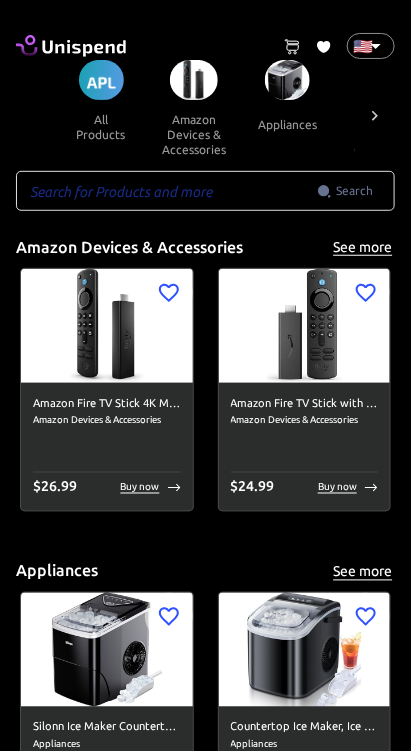 click on "0 Cart 0 Favorites 🇺🇸 US ​ all products amazon devices & accessories appliances audible books & originals automotive baby books camera & photo products cell phones & accessories climate pledge friendly clothing, shoes & jewelry computers & accessories electronics entertainment collectibles grocery & gourmet food handmade products health & household home & kitchen industrial & scientific musical instruments kitchen & dining pet supplies sports & outdoors amazon renewed apps & games arts, crafts & sewing beauty & personal care cds & vinyl mobile money fashion airtime swap crypto ​ Search ​ Amazon Devices & Accessories See more Amazon Fire TV Stick 4K Max streaming device, Wi-Fi 6, Alexa Voice Remote (includes TV controls)   Amazon Devices & Accessories $ 26.99 Buy now Amazon Fire TV Stick with Alexa Voice Remote (includes TV controls), free &amp; live TV without cable or satellite, HD streaming device   Amazon Devices & Accessories $ 24.99 Buy now Appliances See more   Appliances $ 109.99 Buy now" at bounding box center (205, 4962) 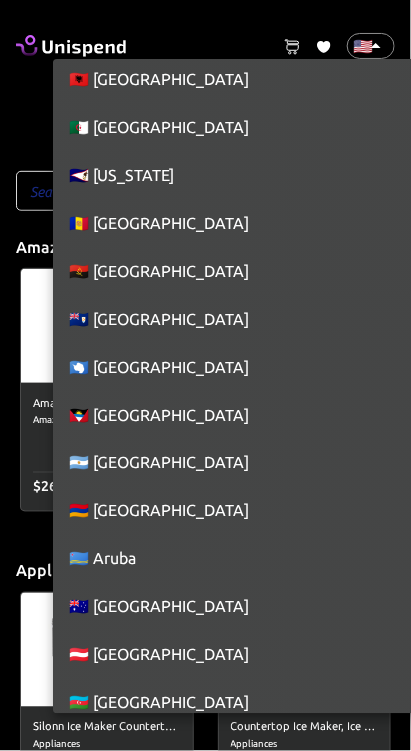 scroll, scrollTop: 114, scrollLeft: 0, axis: vertical 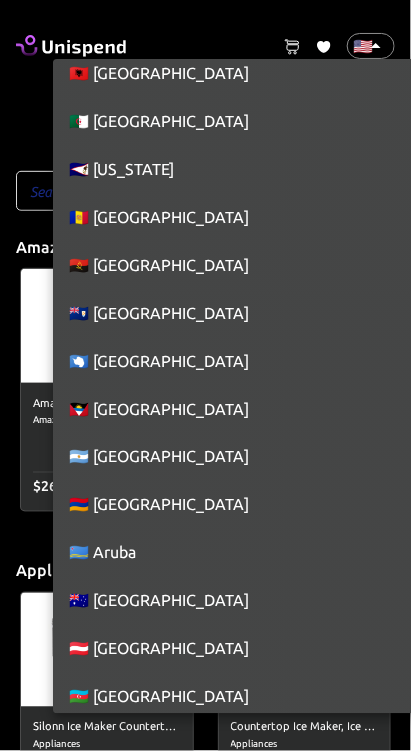 click on "🇦🇺 [GEOGRAPHIC_DATA]" at bounding box center [242, 601] 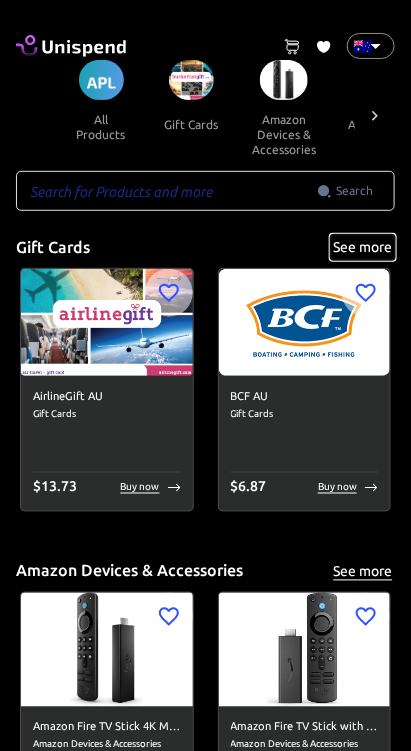 click on "See more" at bounding box center (363, 247) 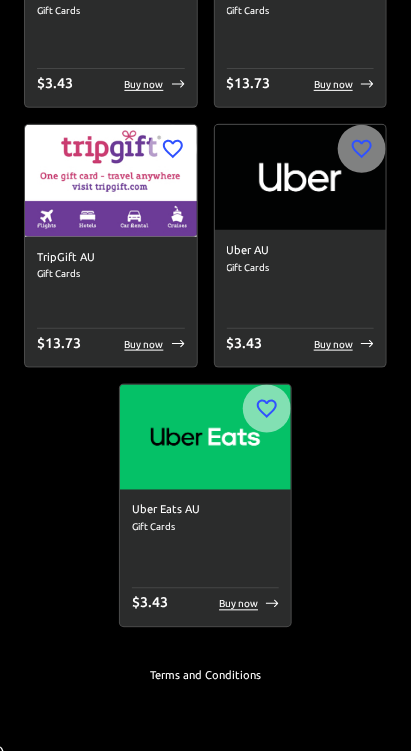 scroll, scrollTop: 4840, scrollLeft: 0, axis: vertical 